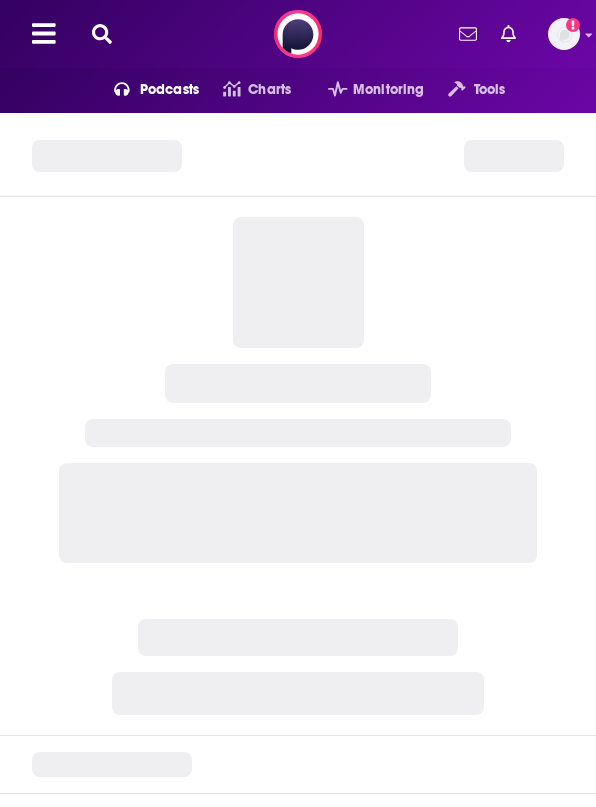 scroll, scrollTop: 0, scrollLeft: 0, axis: both 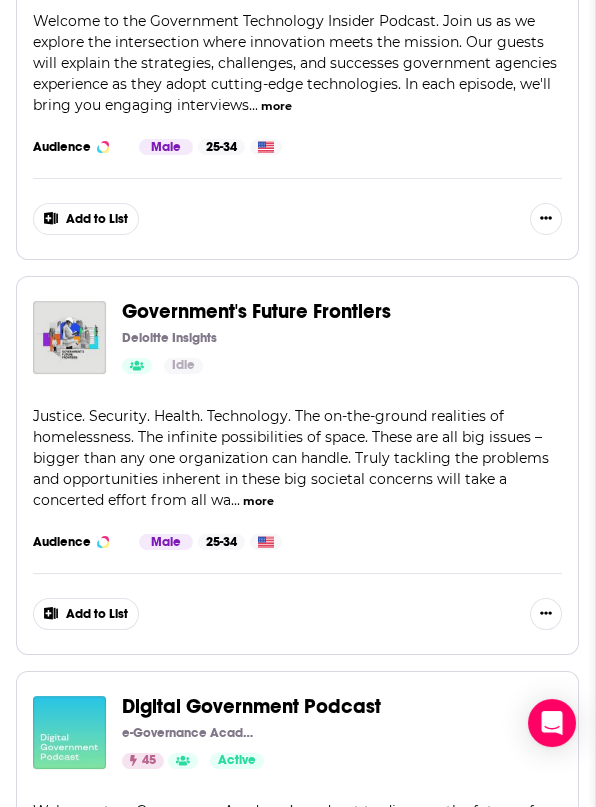 click on "more" at bounding box center (258, 501) 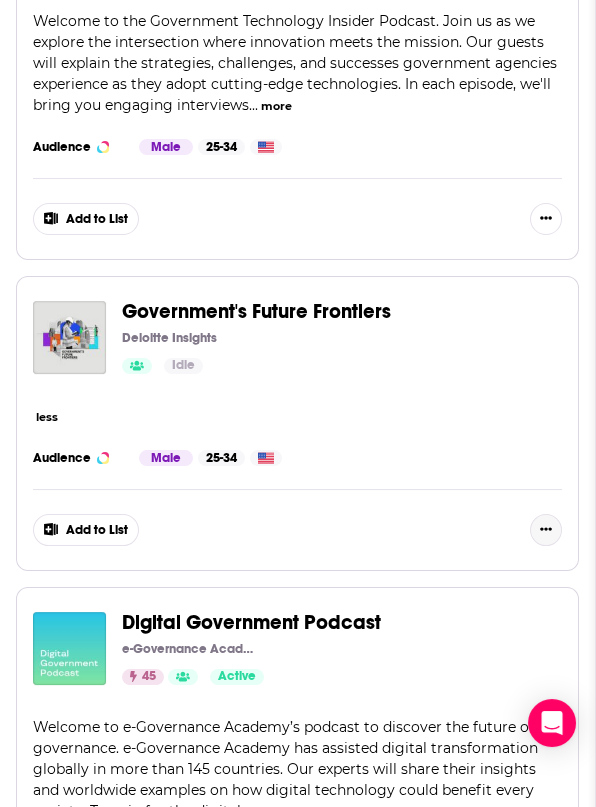 click 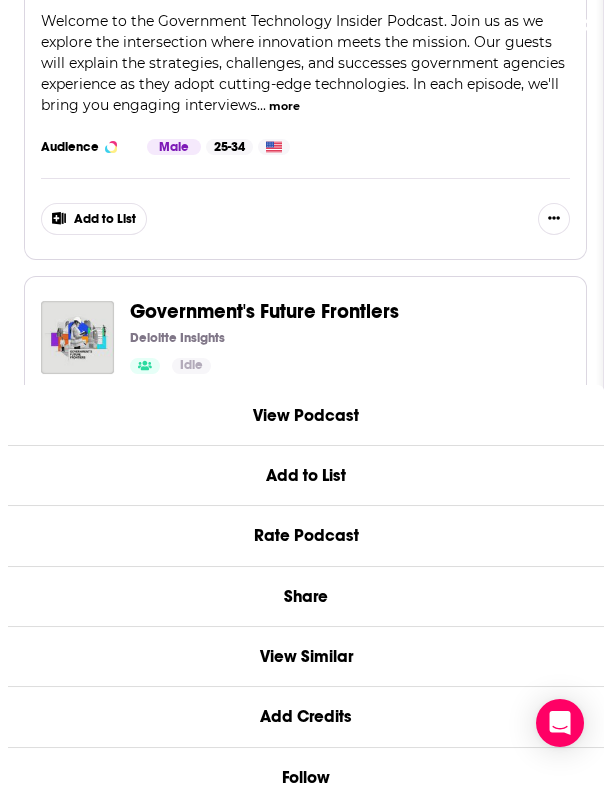 scroll, scrollTop: 0, scrollLeft: 0, axis: both 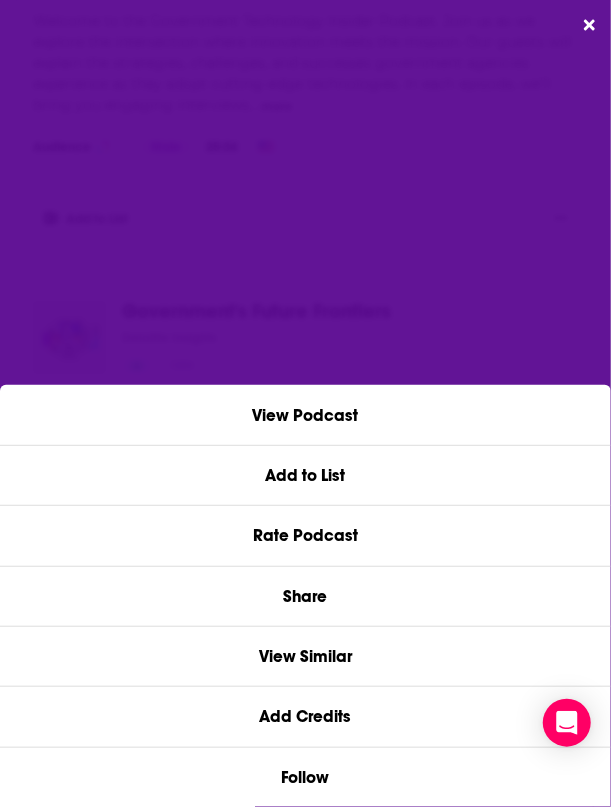 click on "View Podcast Add to List Rate Podcast Share View Similar Add Credits Follow" at bounding box center (305, 403) 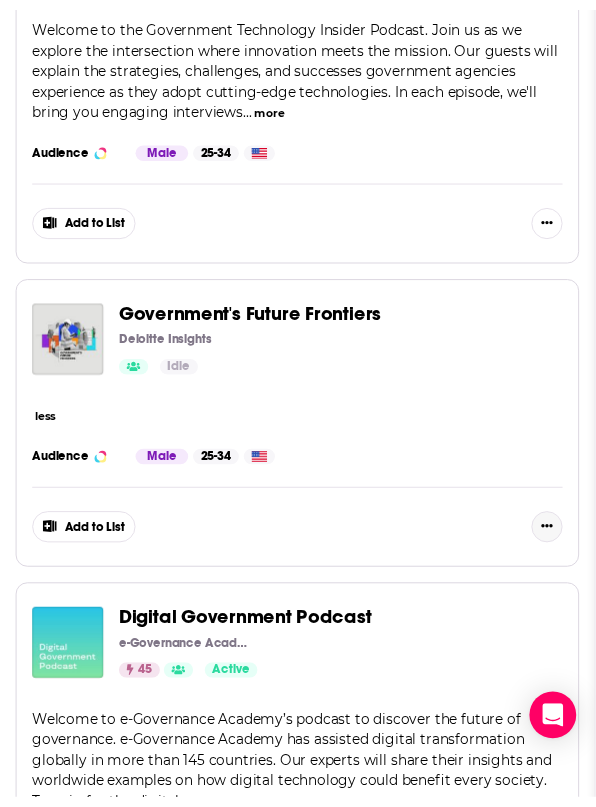 scroll, scrollTop: 900, scrollLeft: 0, axis: vertical 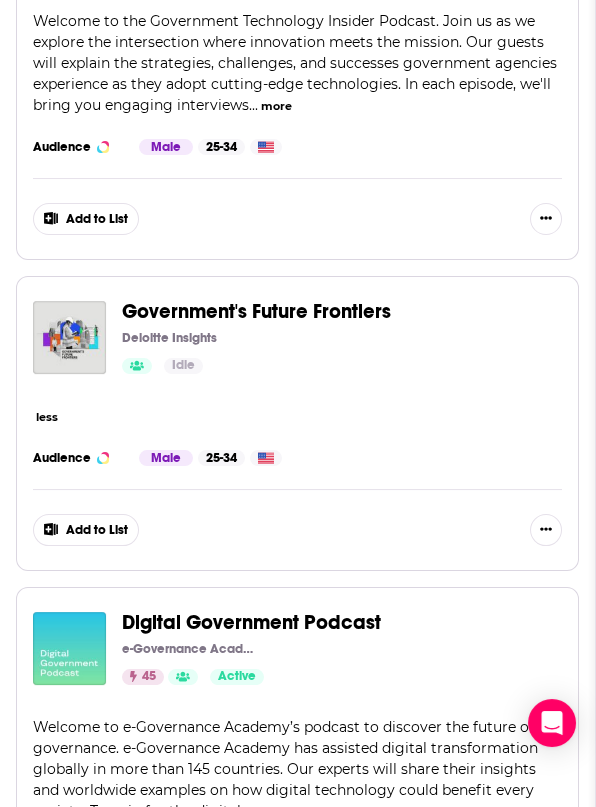 click on "Government's Future Frontiers" at bounding box center [256, 311] 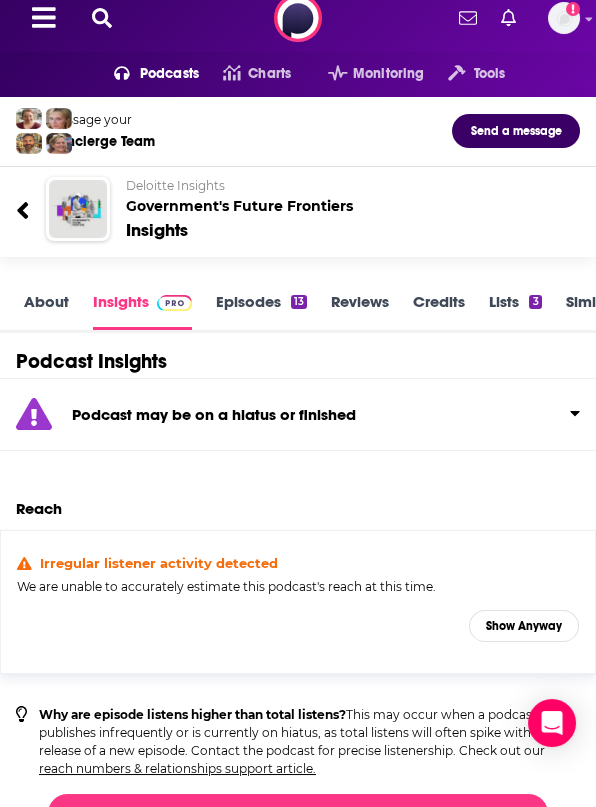scroll, scrollTop: 0, scrollLeft: 0, axis: both 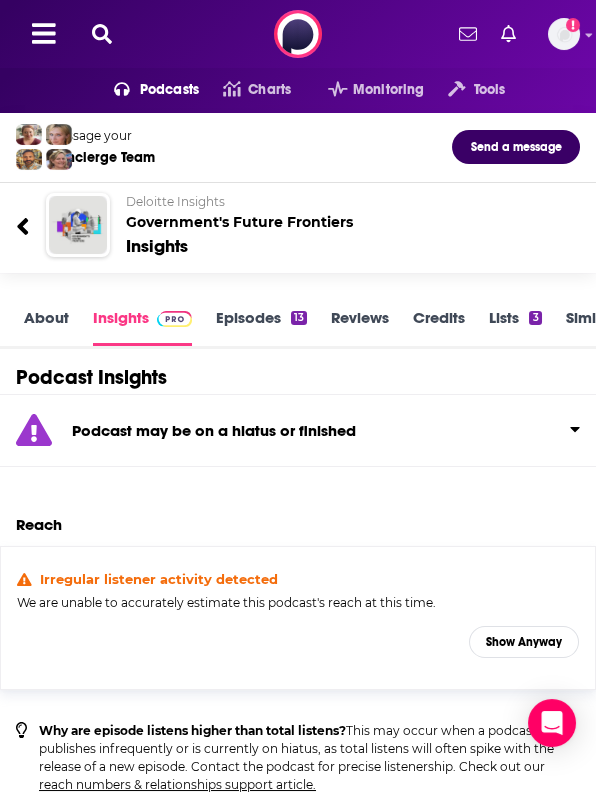 click on "Episodes 13" at bounding box center (261, 327) 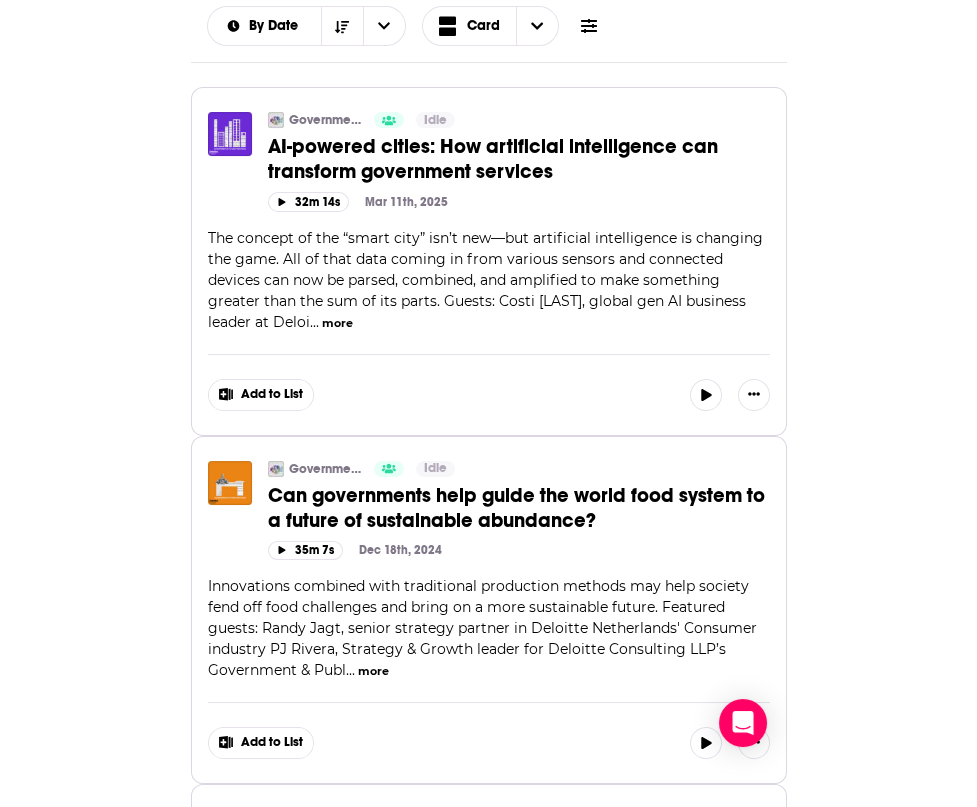 scroll, scrollTop: 0, scrollLeft: 0, axis: both 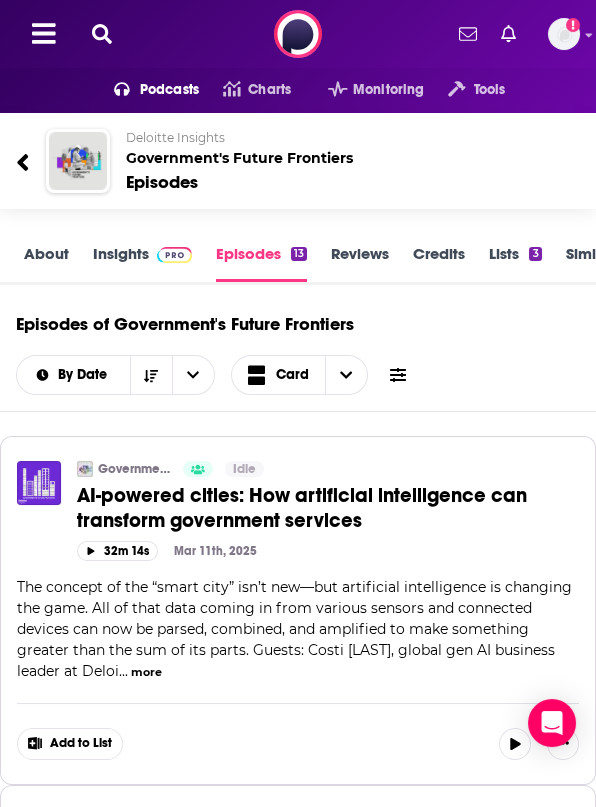 click 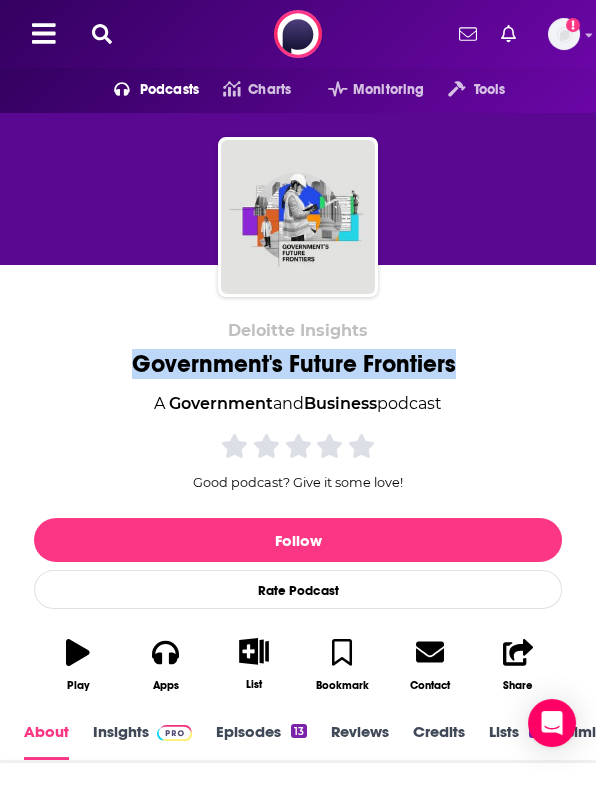 drag, startPoint x: 129, startPoint y: 359, endPoint x: 453, endPoint y: 367, distance: 324.09875 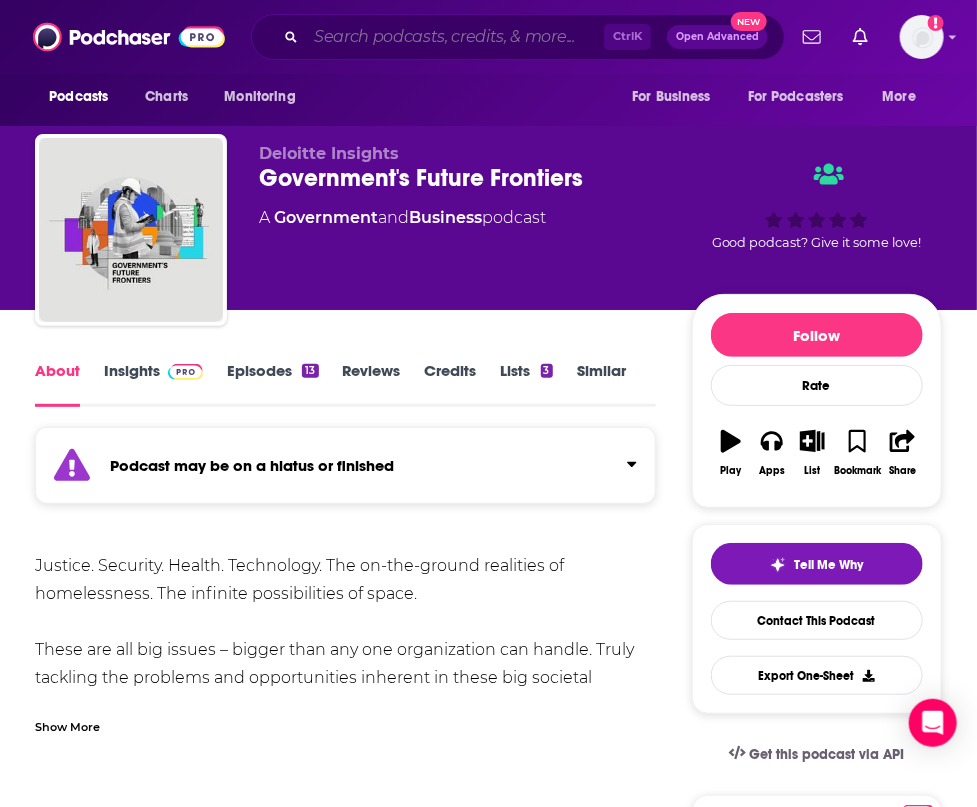 click at bounding box center [455, 37] 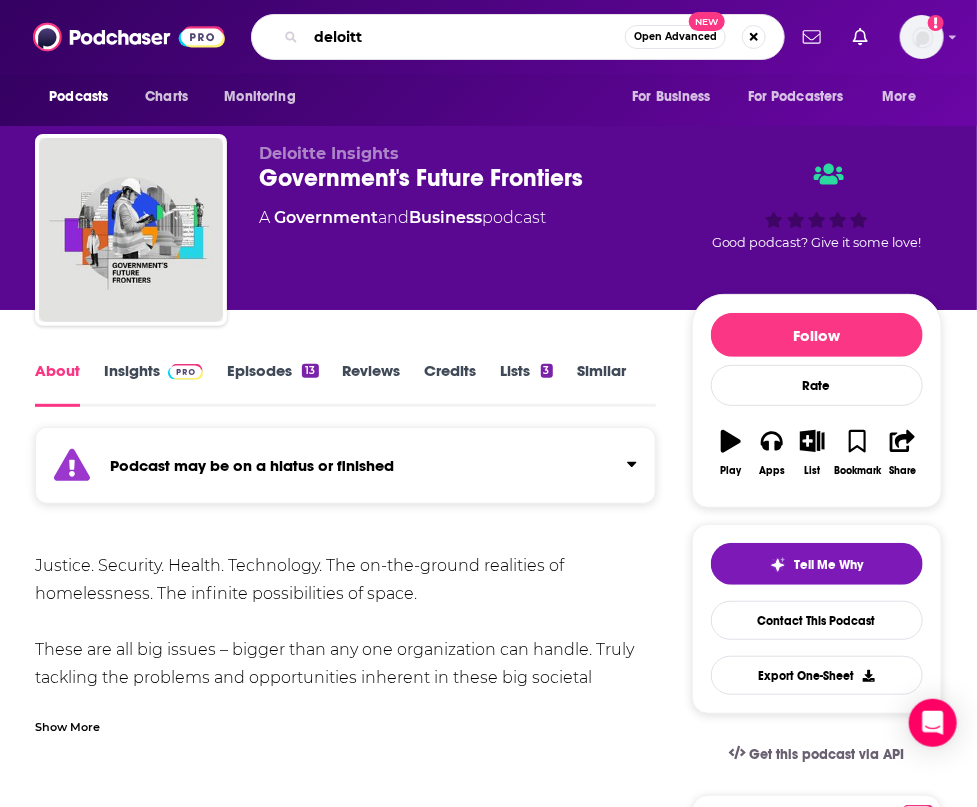 type on "deloitte" 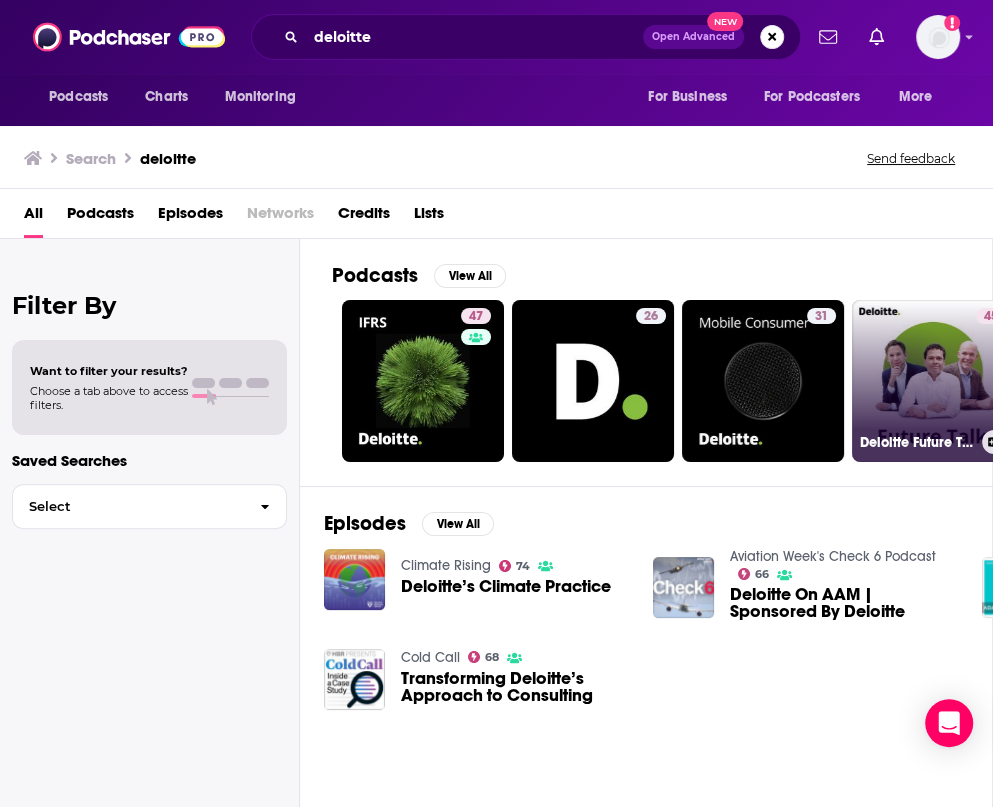 click on "45 Deloitte Future Talk | Business | Innovation | Economics" at bounding box center (933, 381) 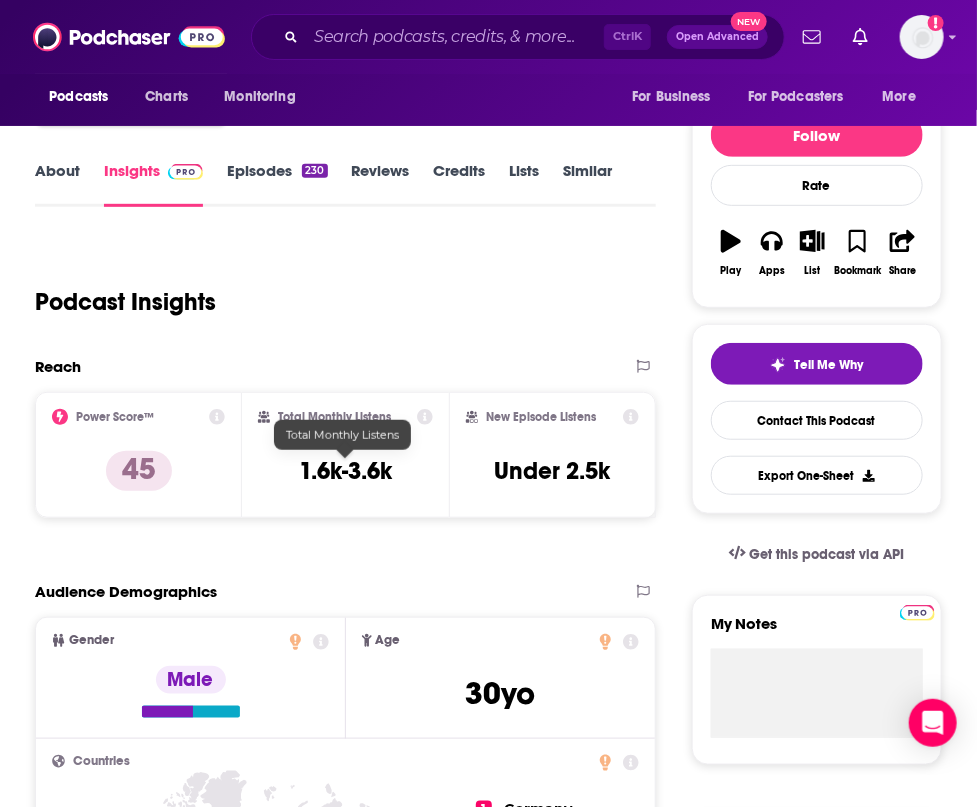 scroll, scrollTop: 0, scrollLeft: 0, axis: both 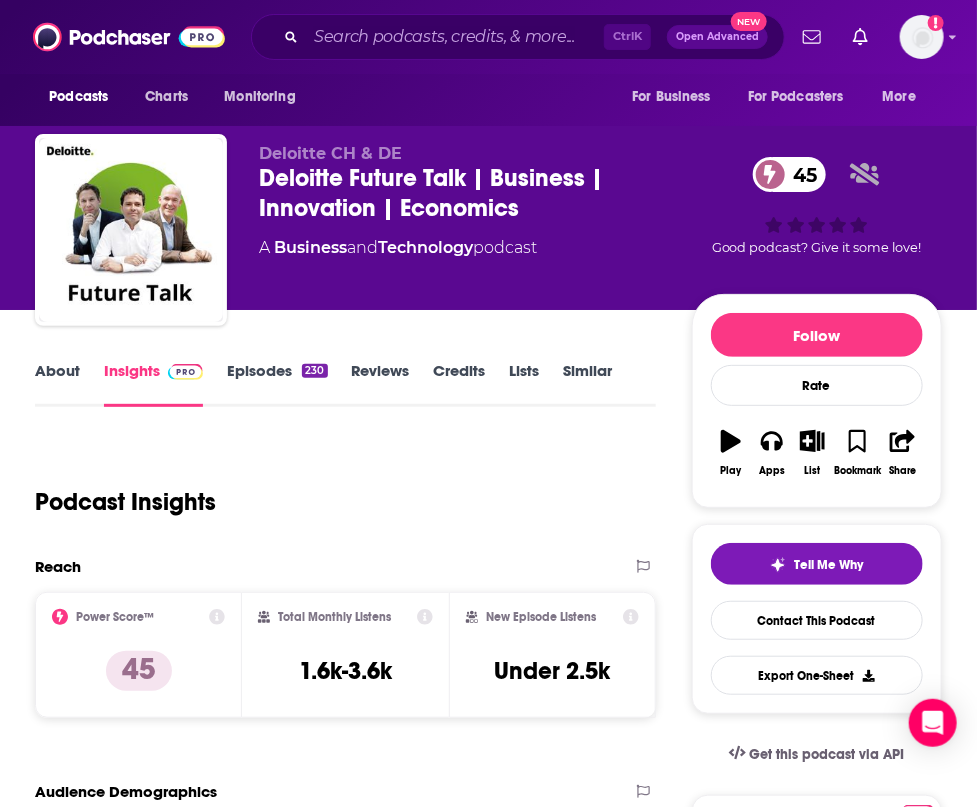 click on "Episodes 230" at bounding box center (277, 384) 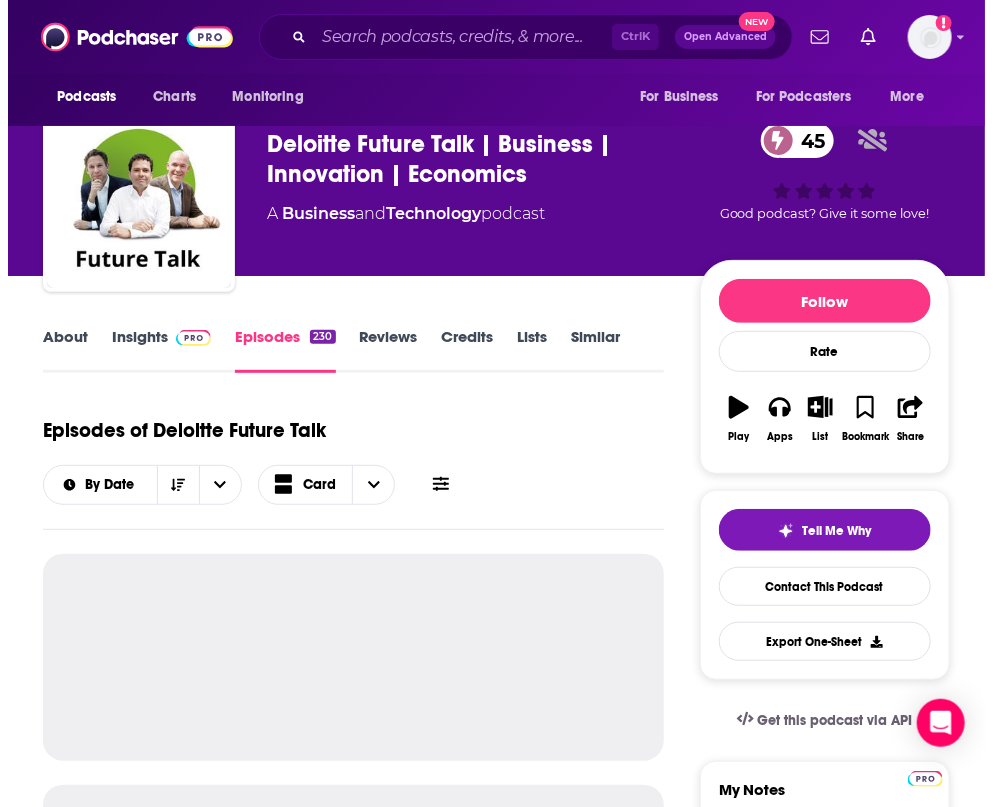 scroll, scrollTop: 0, scrollLeft: 0, axis: both 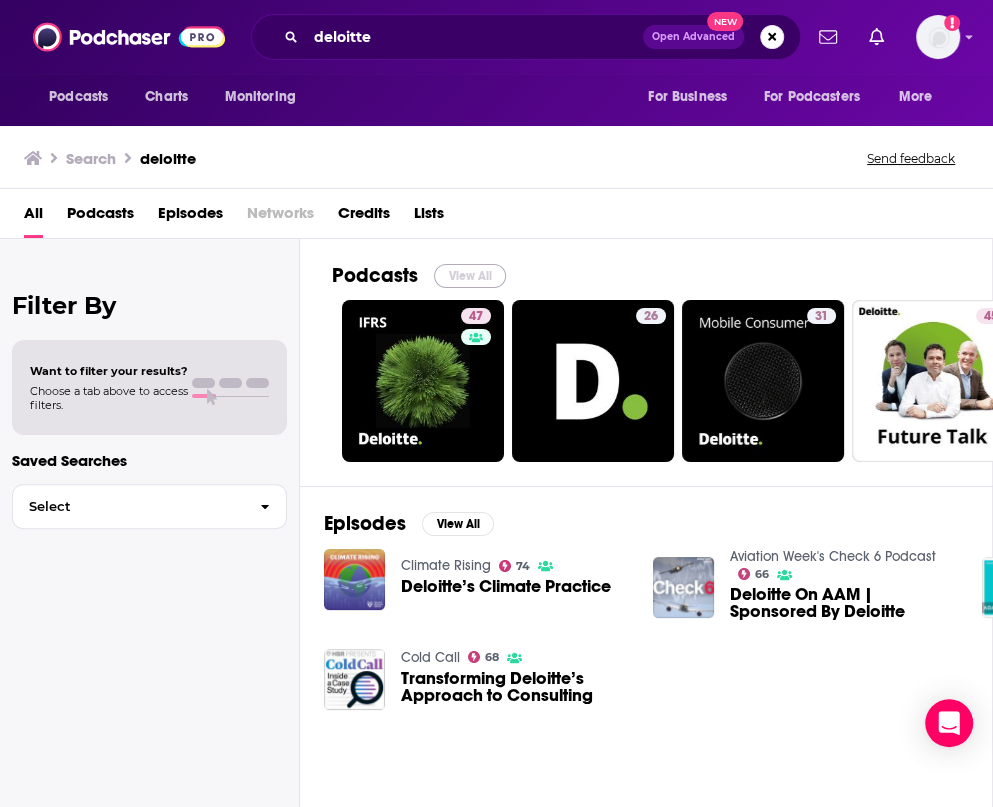 click on "View All" at bounding box center [470, 276] 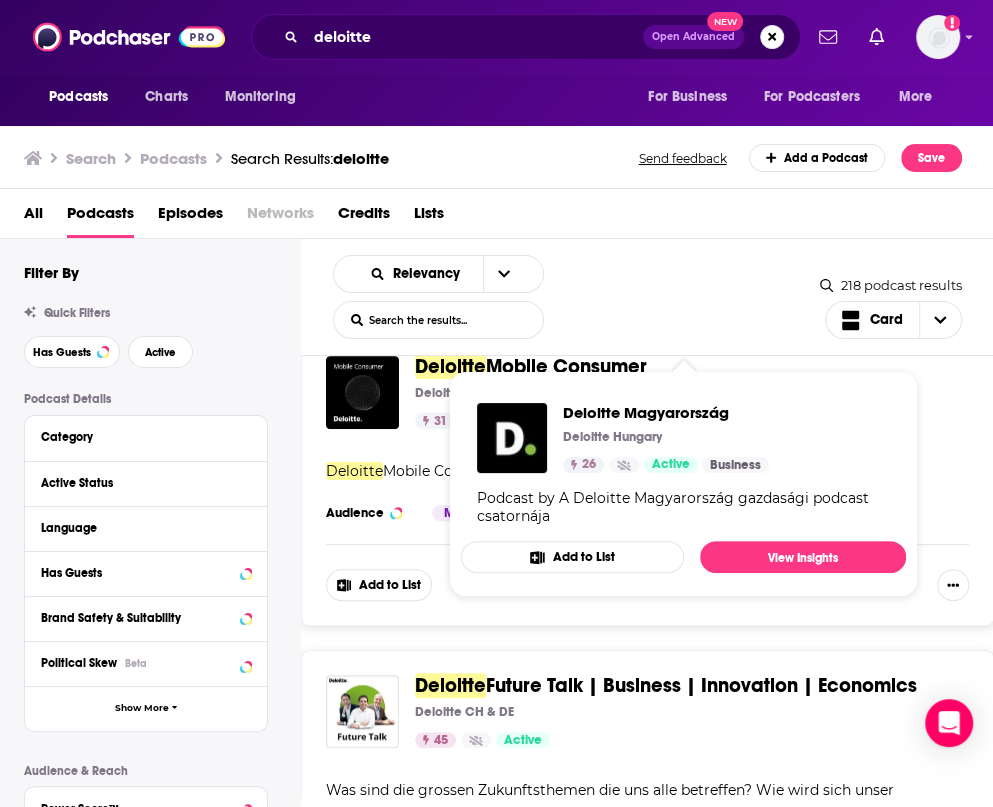 scroll, scrollTop: 700, scrollLeft: 0, axis: vertical 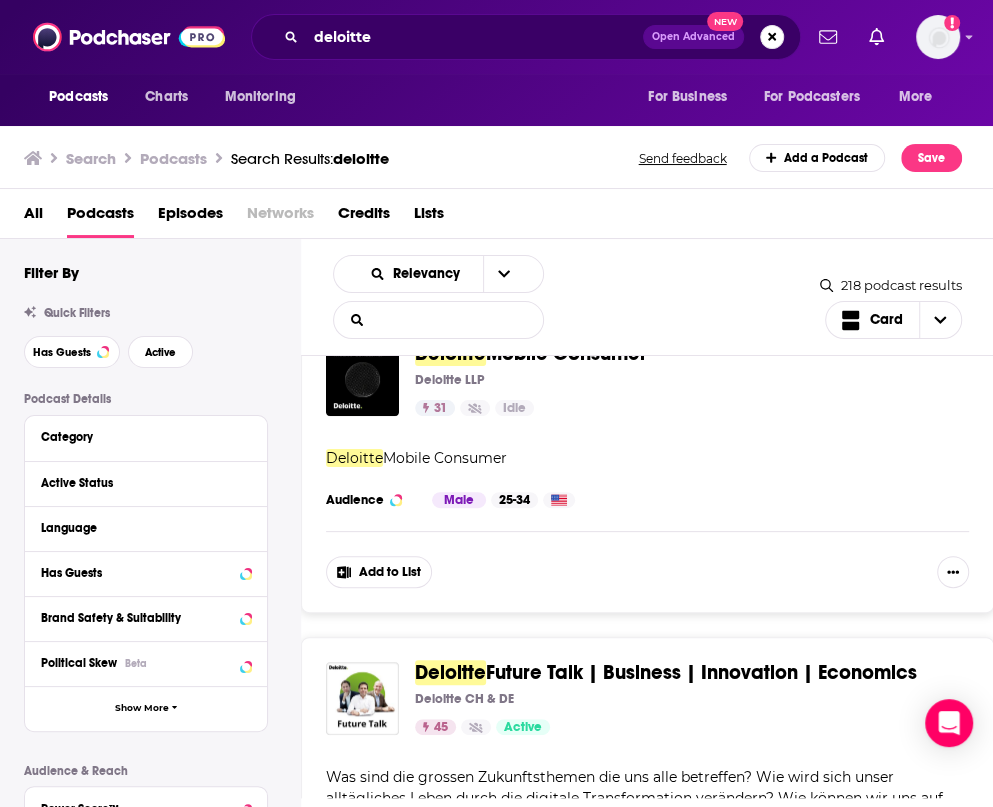 click on "List Search Input" at bounding box center [438, 320] 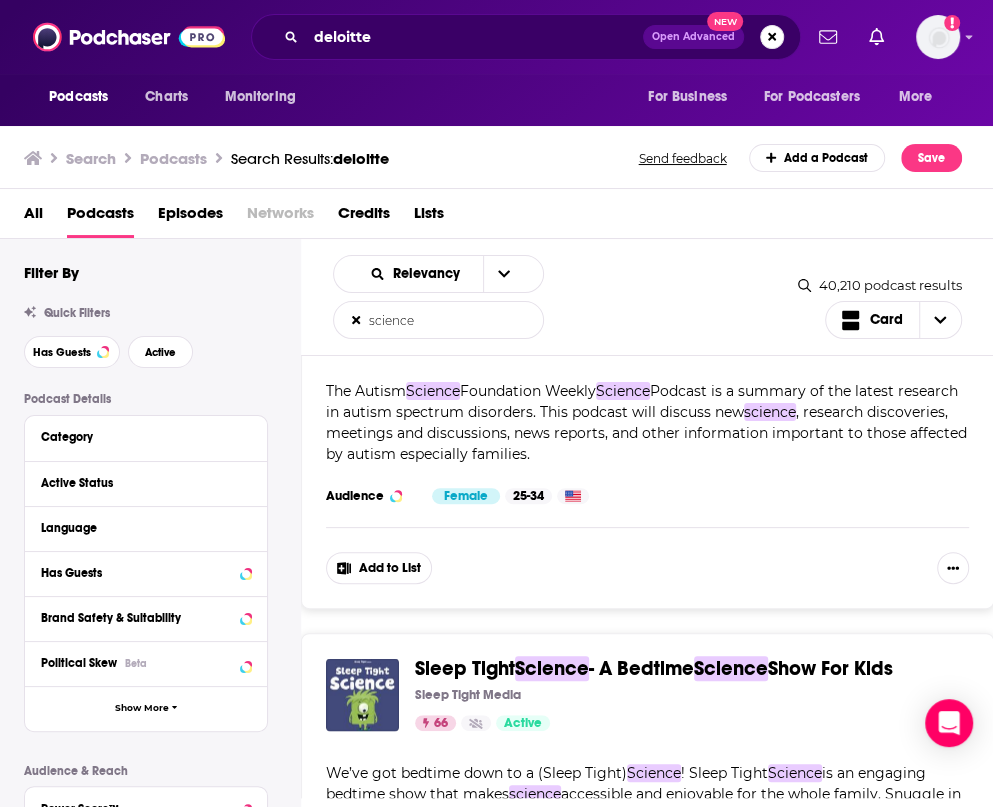 scroll, scrollTop: 1300, scrollLeft: 0, axis: vertical 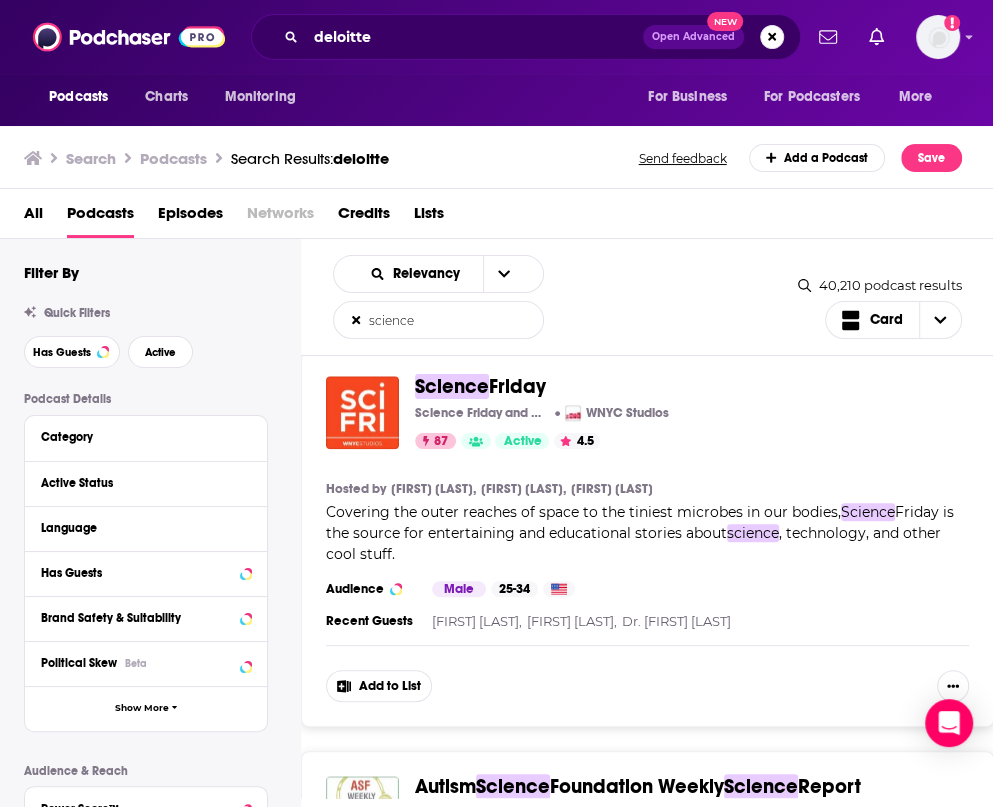 click on "science" at bounding box center (438, 320) 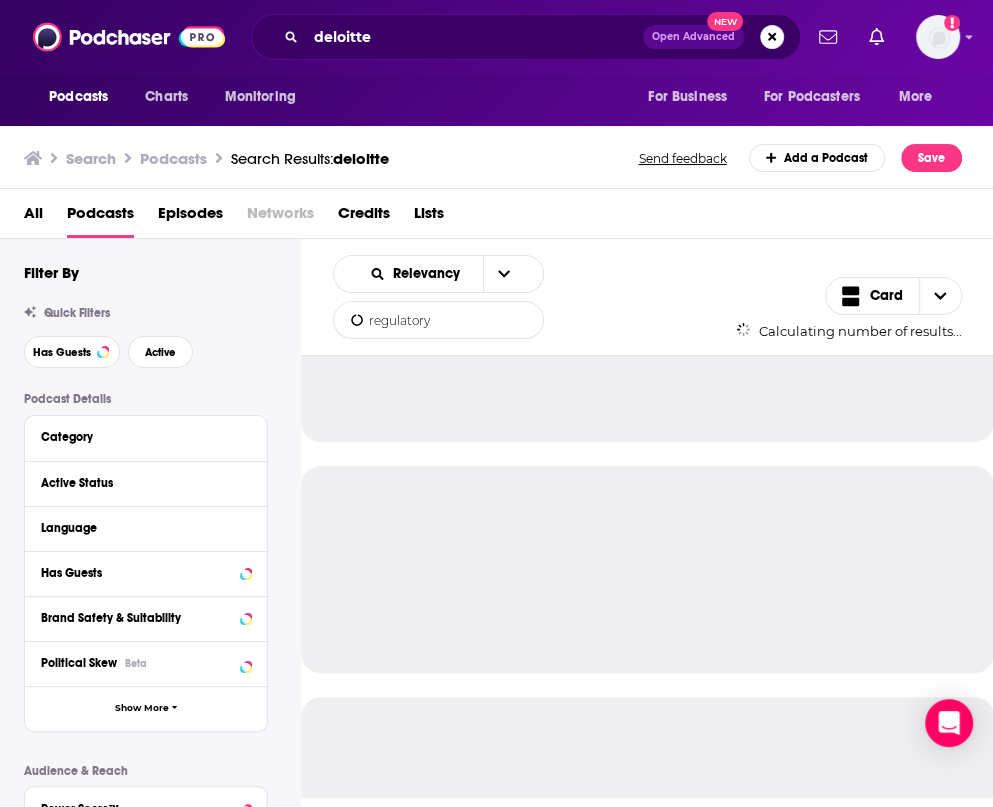 type on "regulatory\" 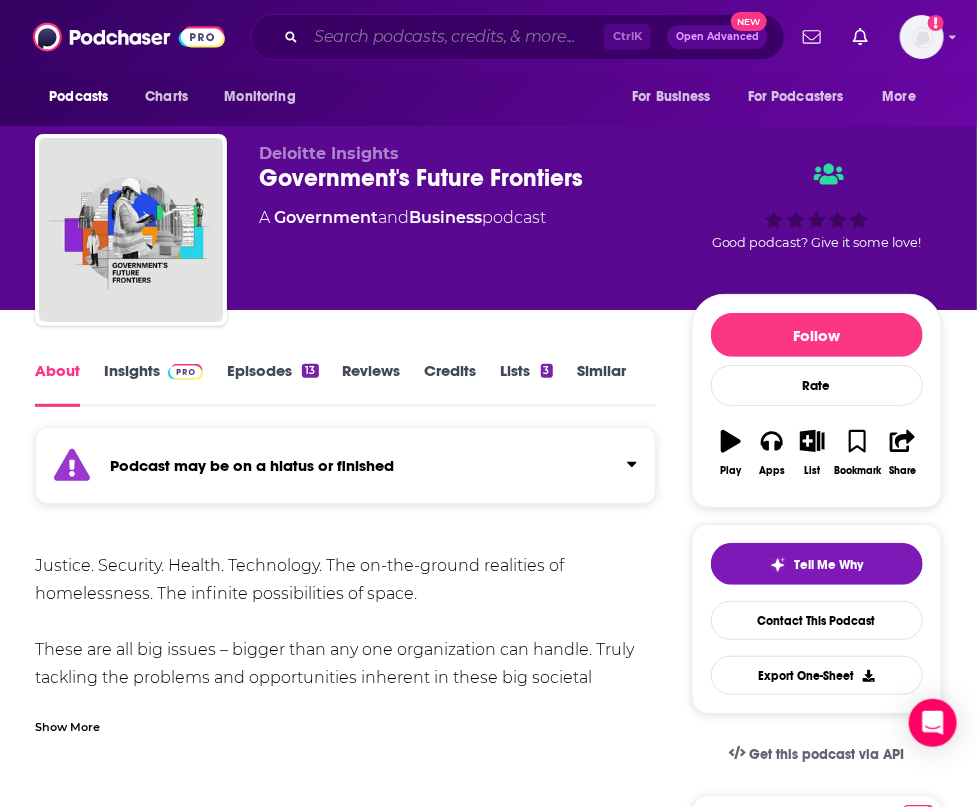 click at bounding box center [455, 37] 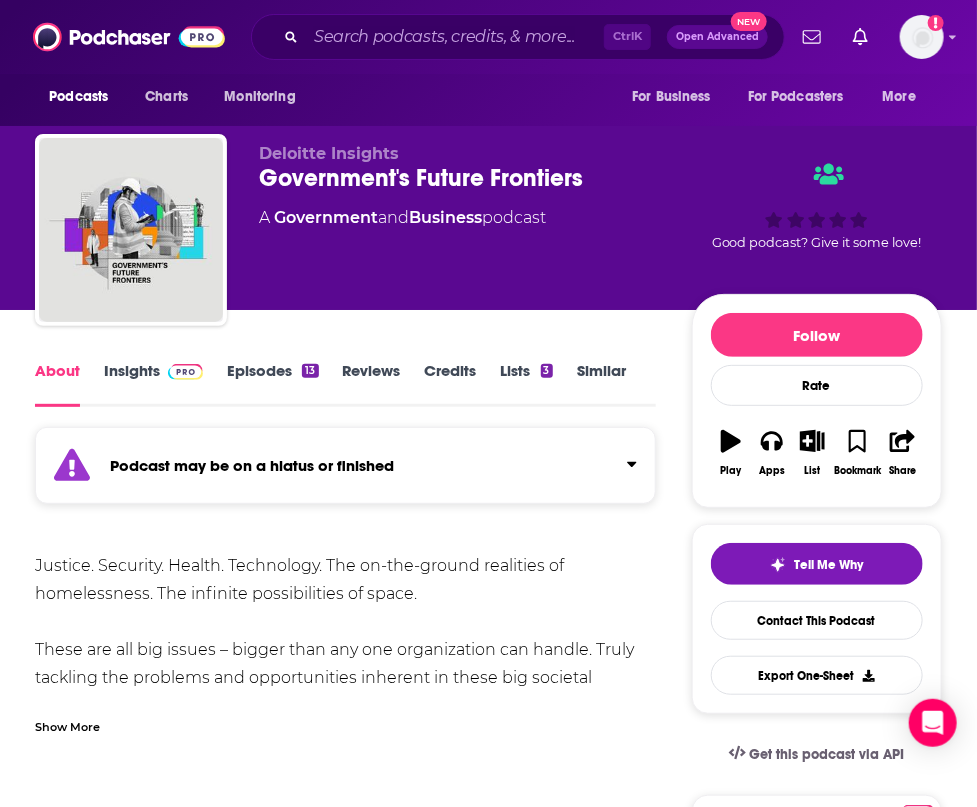 click on "Similar" at bounding box center (601, 384) 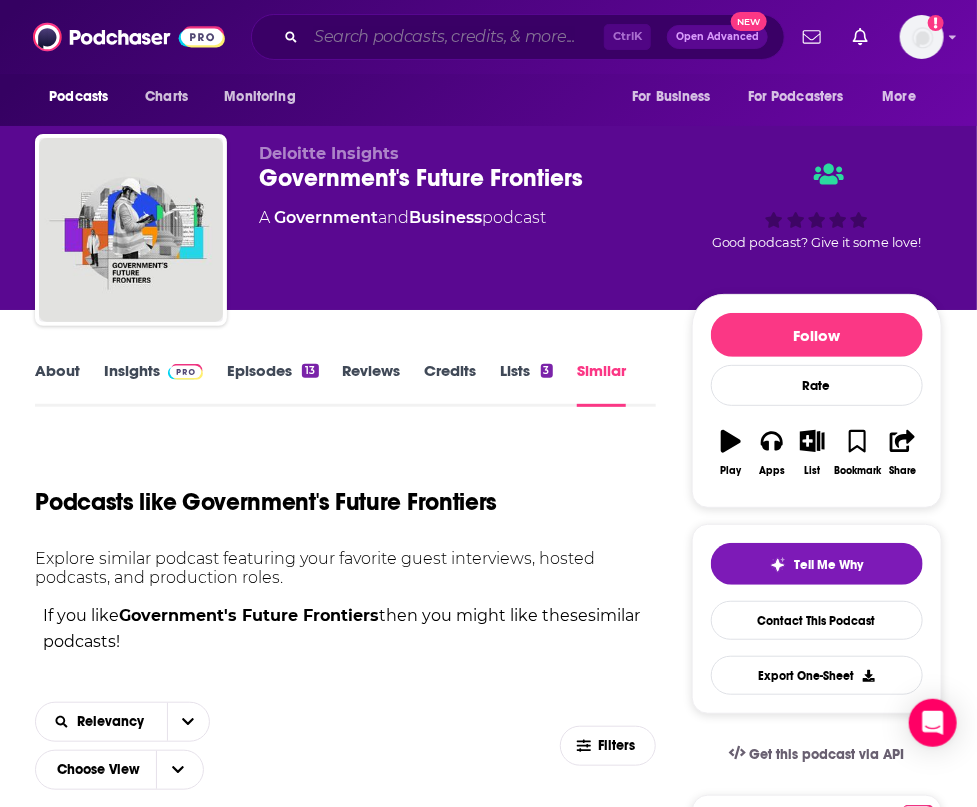 click at bounding box center [455, 37] 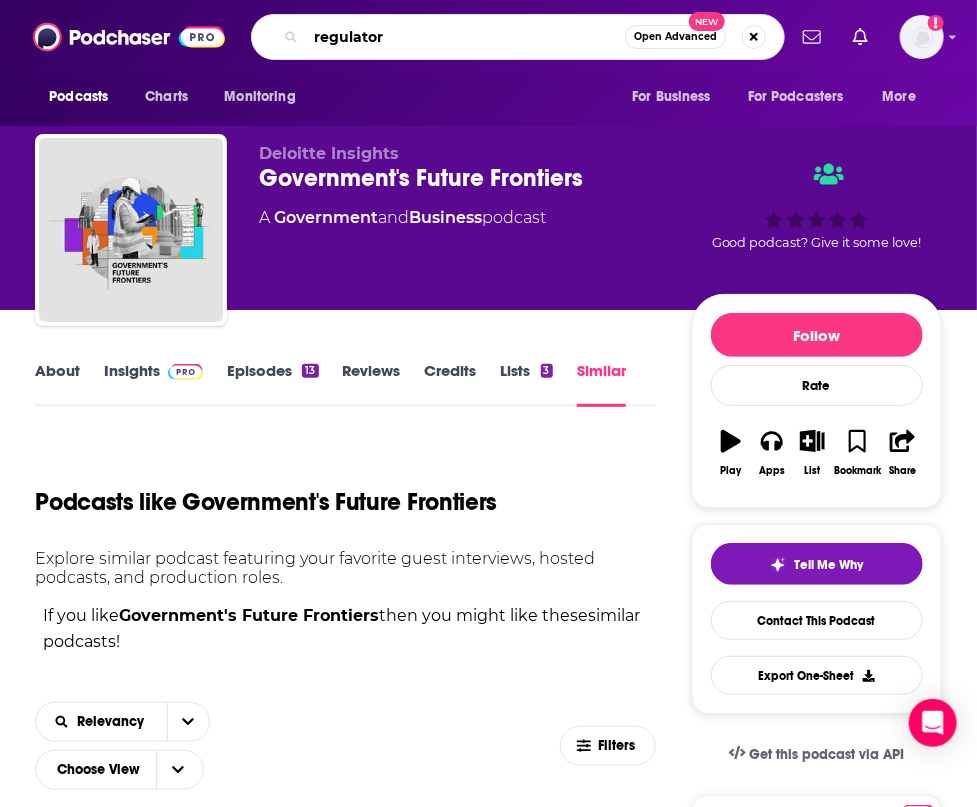 type on "regulatory" 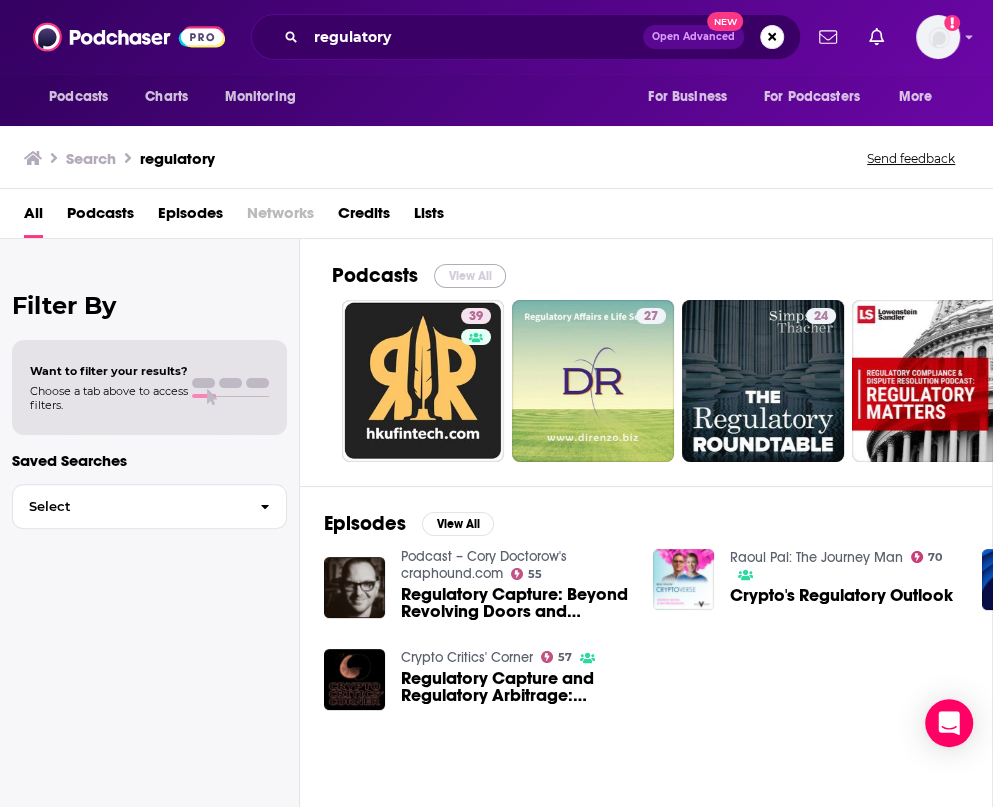 click on "View All" at bounding box center [470, 276] 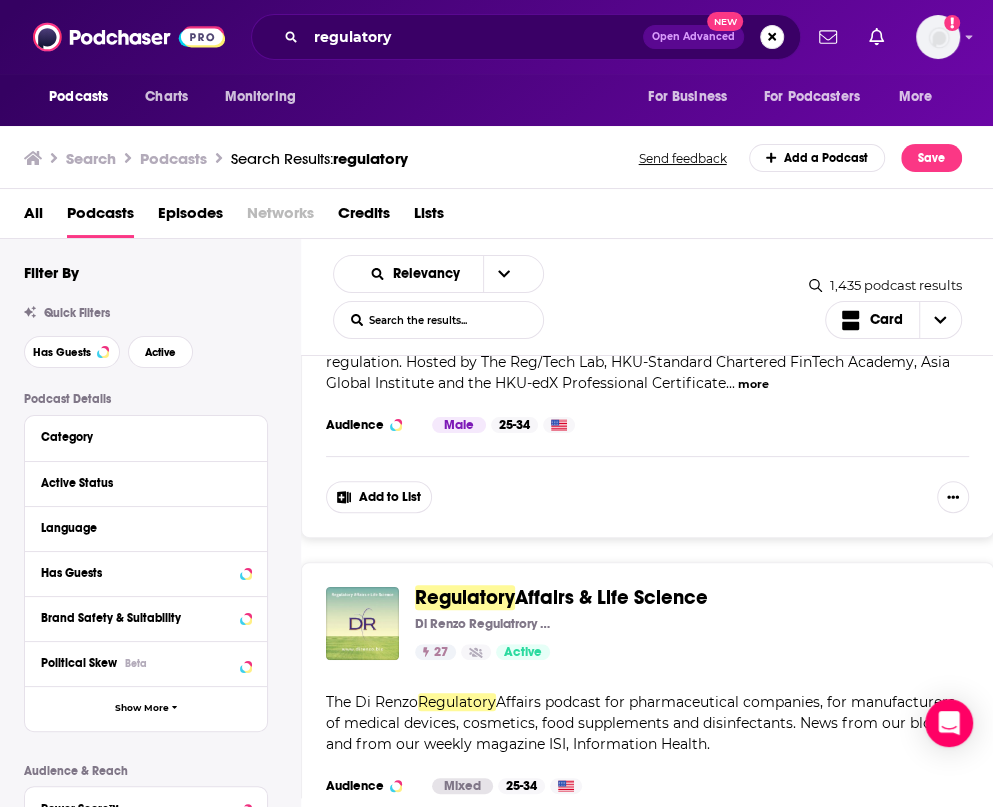 scroll, scrollTop: 300, scrollLeft: 0, axis: vertical 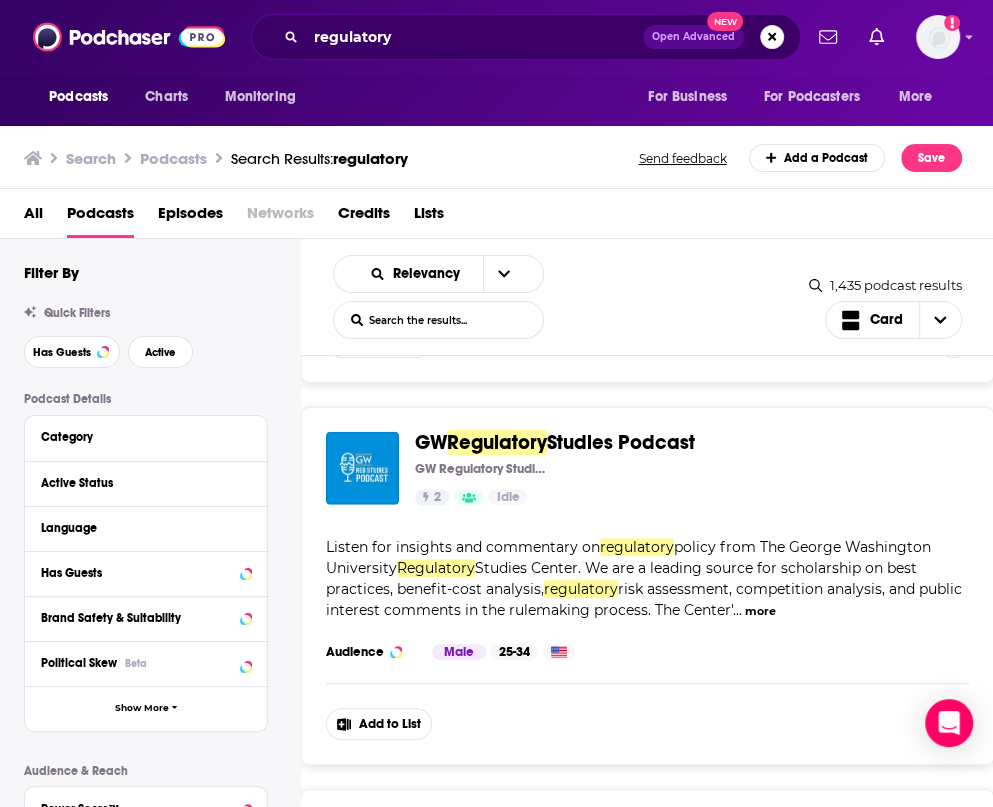 click on "more" at bounding box center [760, 611] 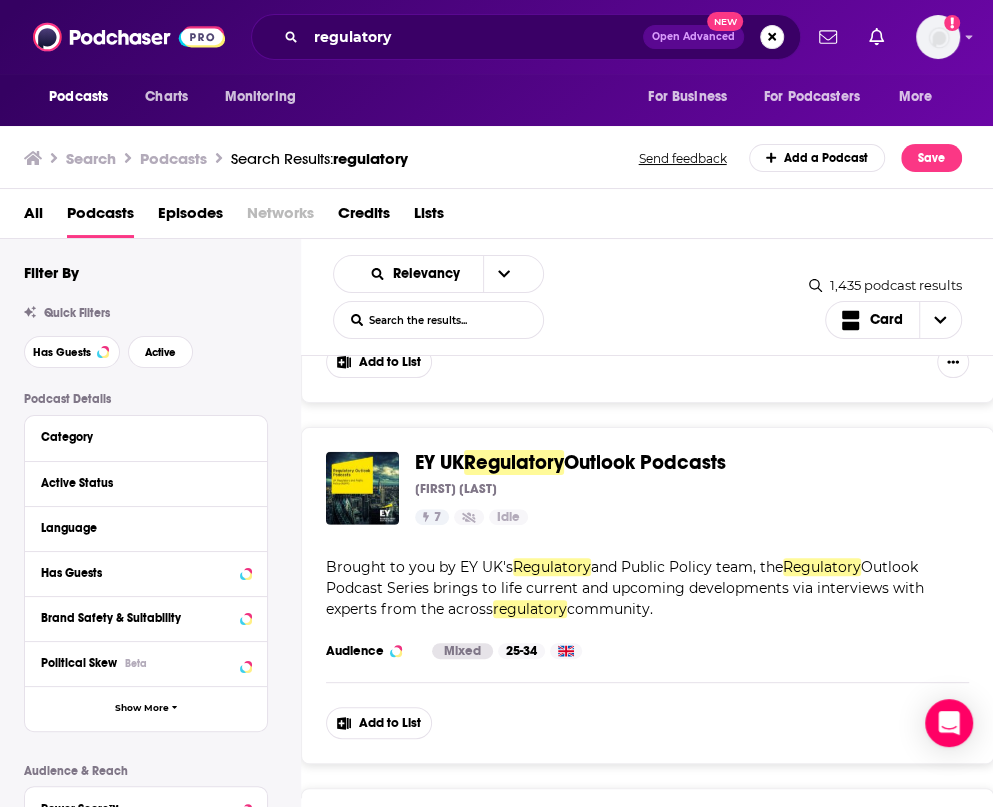 scroll, scrollTop: 2900, scrollLeft: 0, axis: vertical 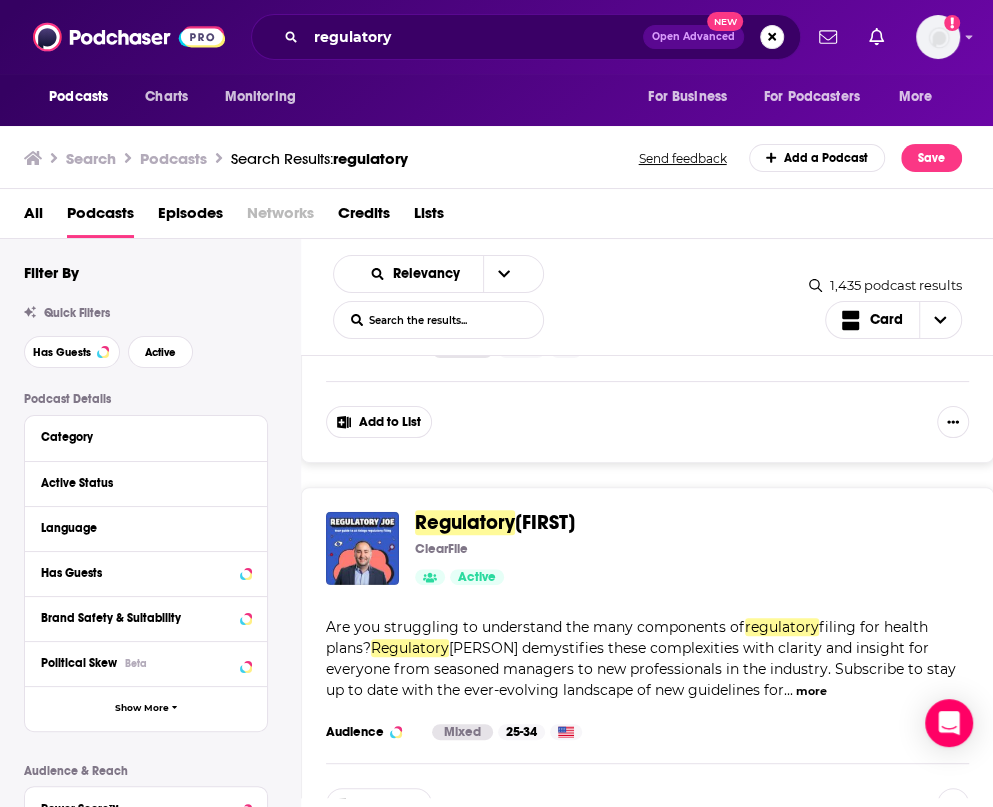 drag, startPoint x: 504, startPoint y: 509, endPoint x: 713, endPoint y: 509, distance: 209 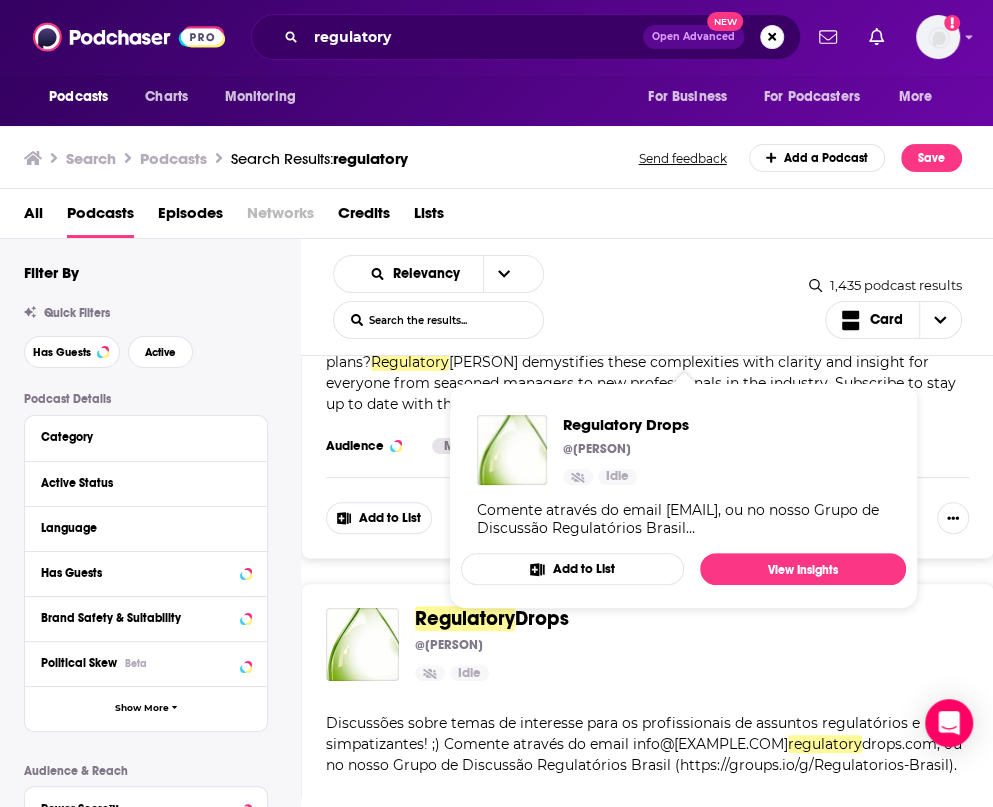 scroll, scrollTop: 3400, scrollLeft: 0, axis: vertical 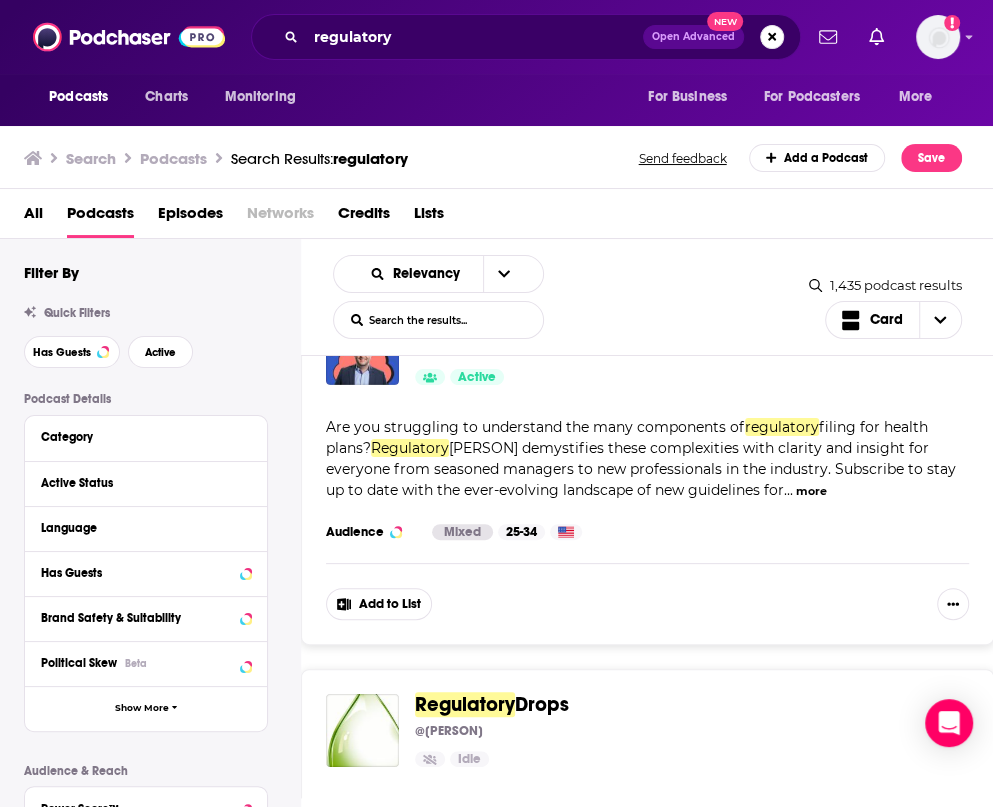 click on "more" at bounding box center [811, 491] 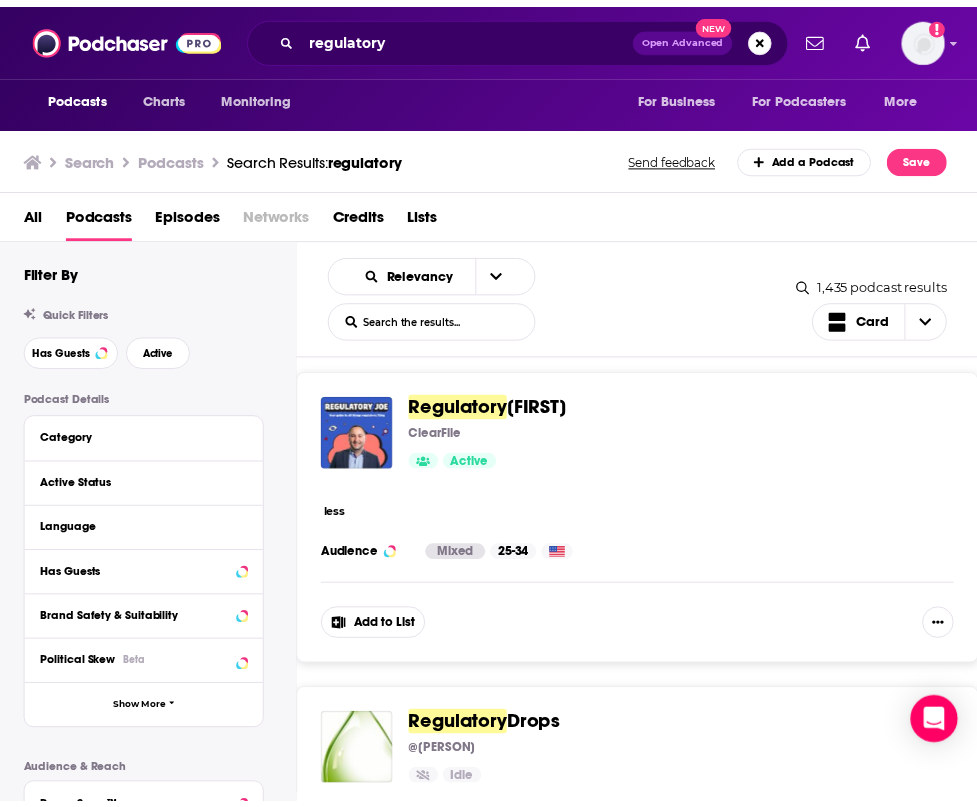 scroll, scrollTop: 3300, scrollLeft: 0, axis: vertical 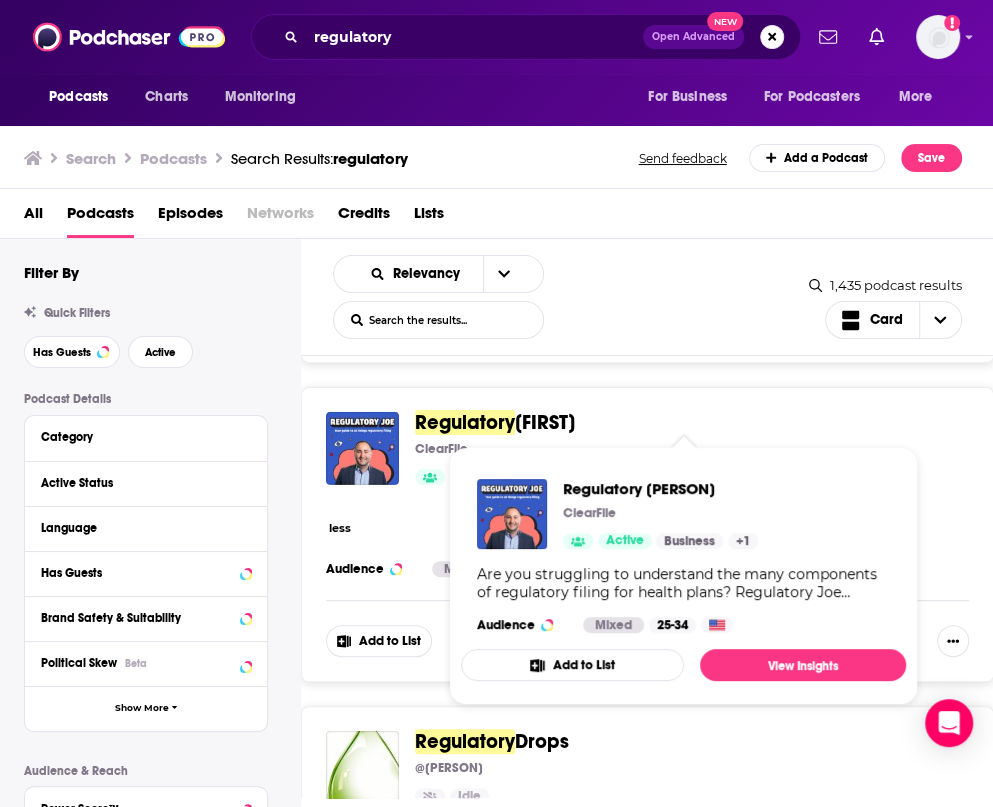 click on "Regulatory" at bounding box center (465, 422) 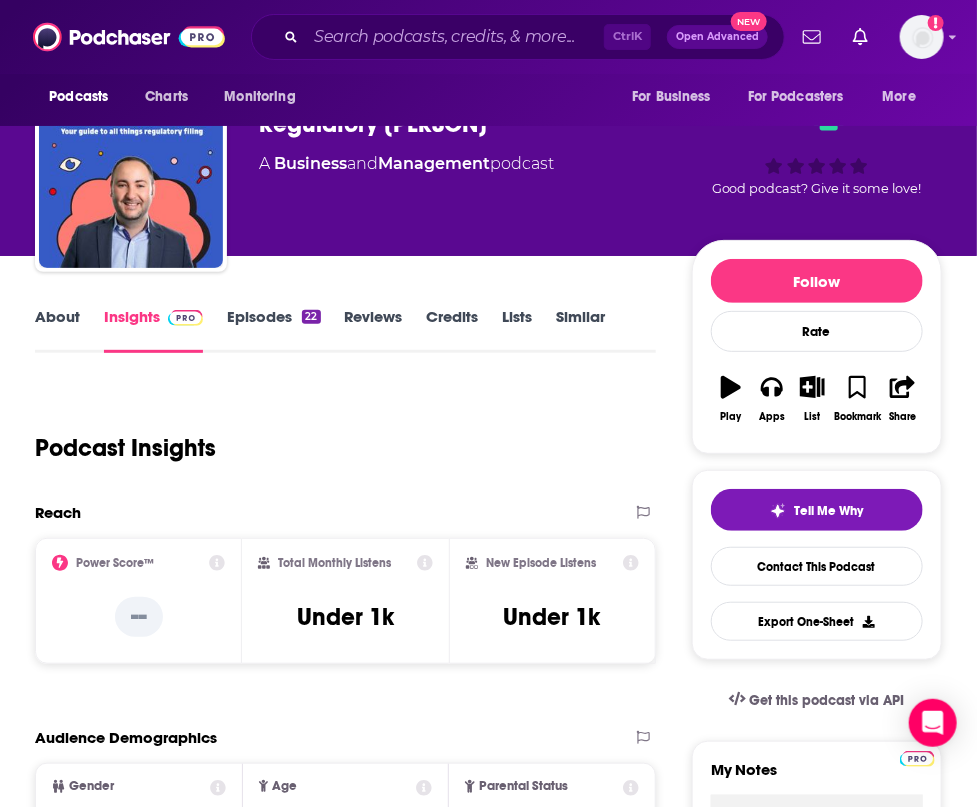 scroll, scrollTop: 100, scrollLeft: 0, axis: vertical 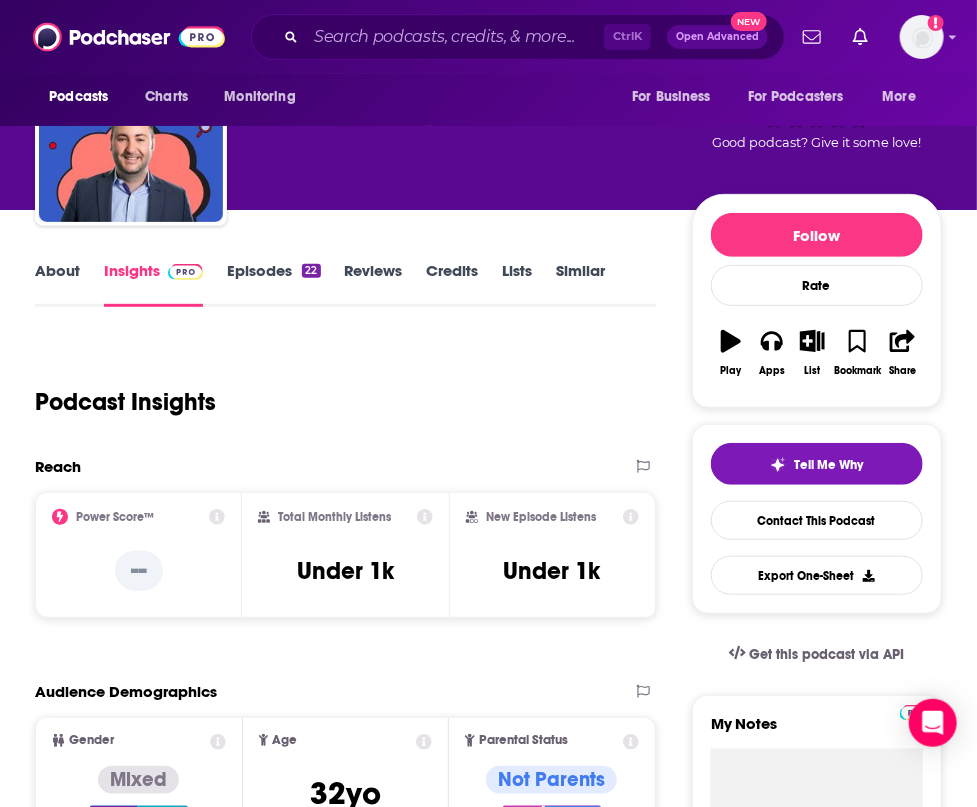 click on "About" at bounding box center [57, 284] 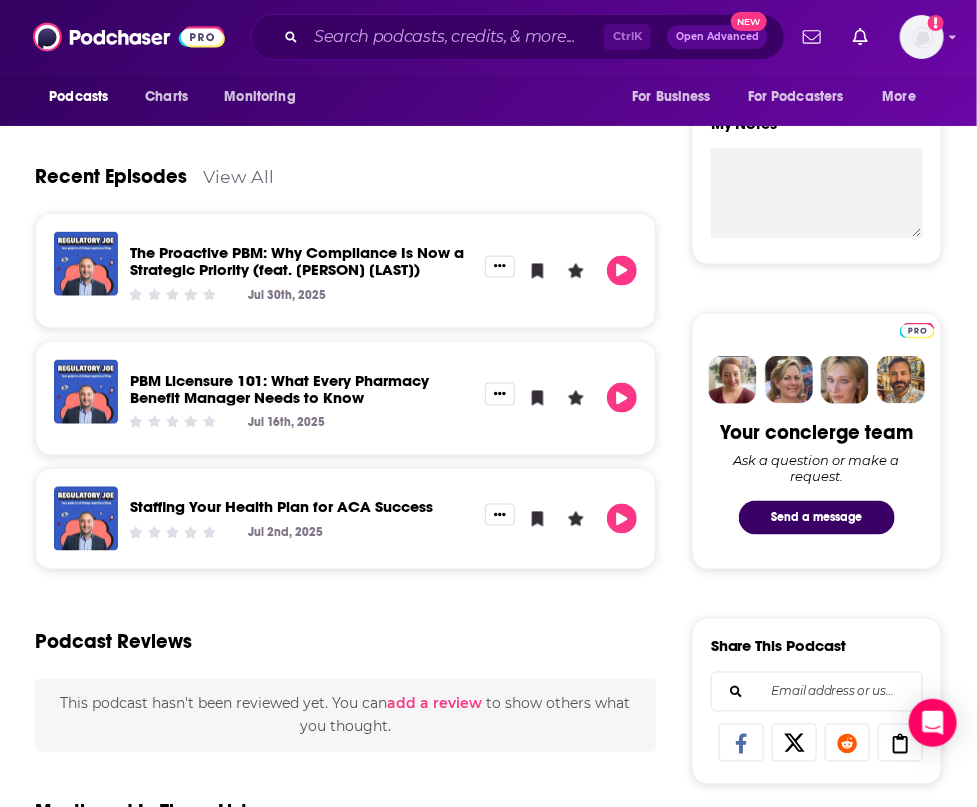 scroll, scrollTop: 800, scrollLeft: 0, axis: vertical 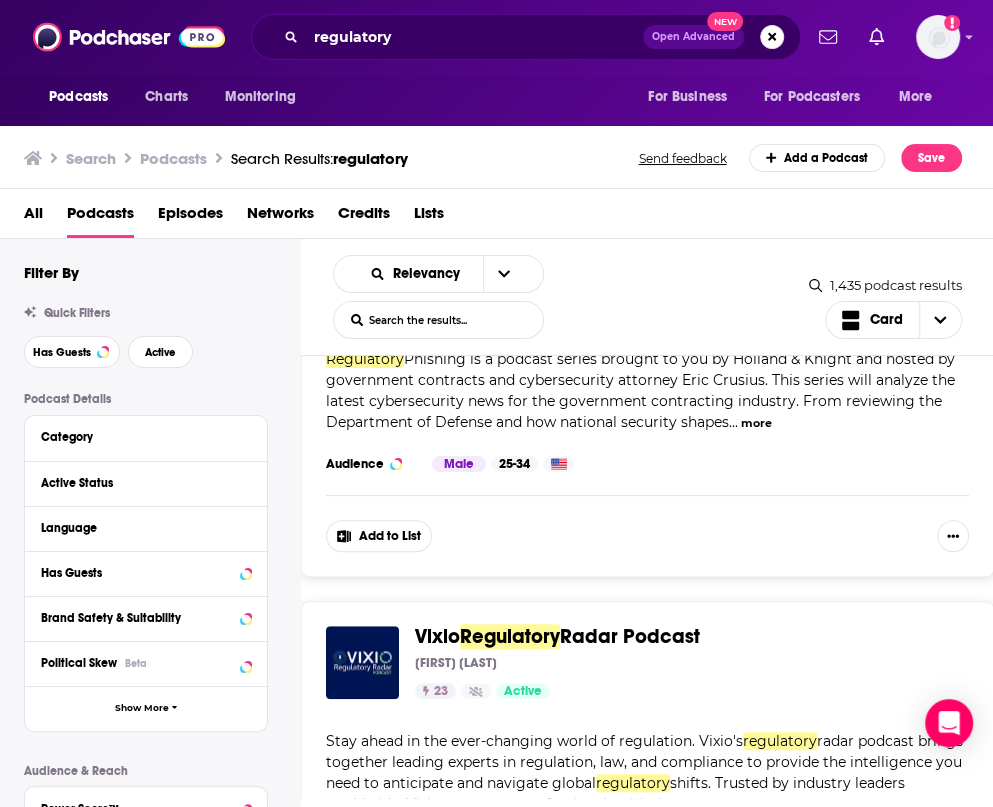 click on "Regulatory Radar Podcast Jack Halliday 23 Active Categories Business Add to List Stay ahead in the ever-changing world of regulation. Vixio's regulatory radar podcast brings together leading experts in regulation, law, and compliance to provide the intelligence you need to anticipate and navigate global regulatory shifts. Trusted by industry leaders worldwide, Vixio empowers professionals with de ... more Categories Business Similar Add to List" at bounding box center (647, 780) 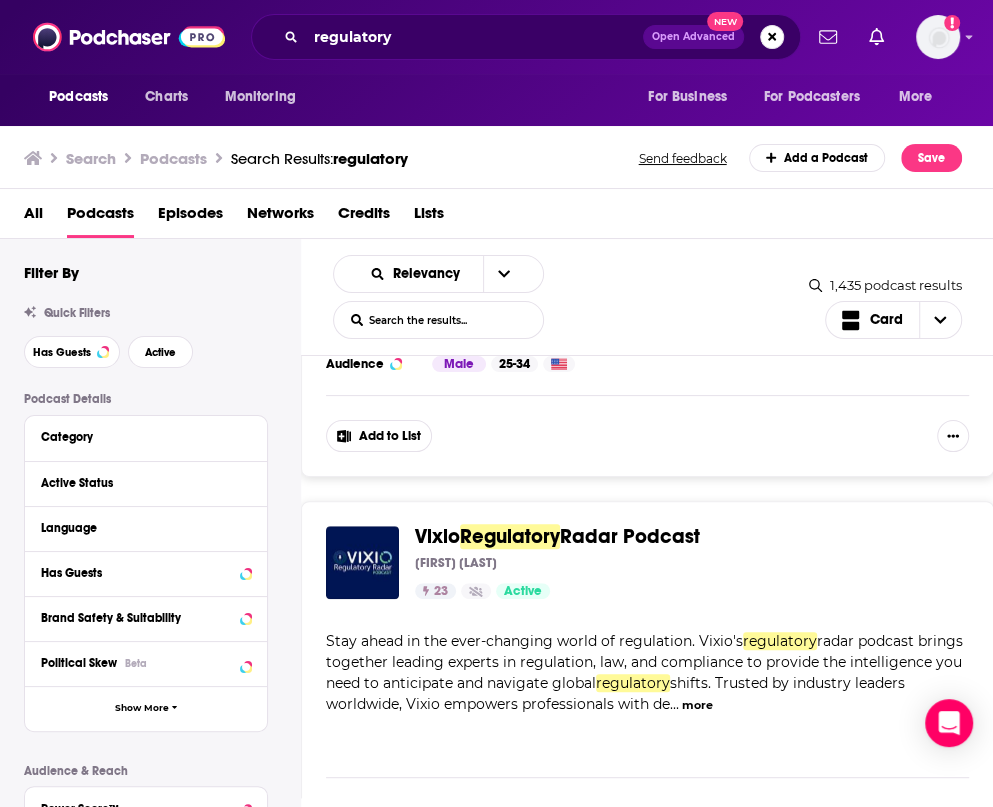 scroll, scrollTop: 8600, scrollLeft: 0, axis: vertical 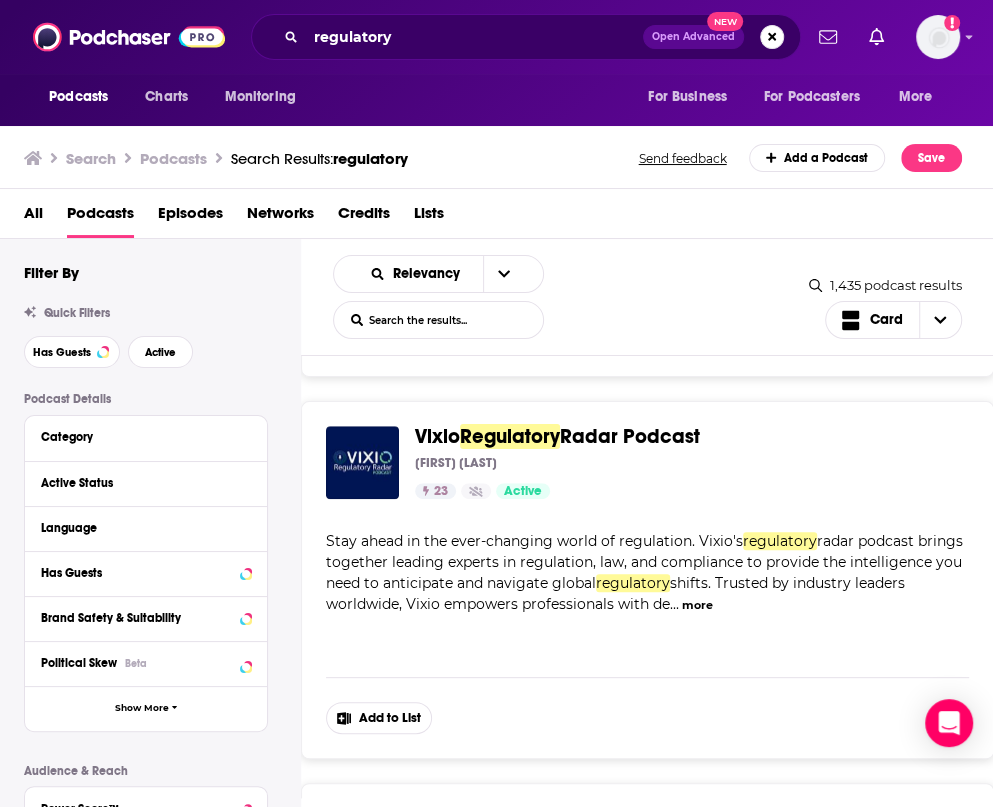 click on "more" at bounding box center (697, 605) 